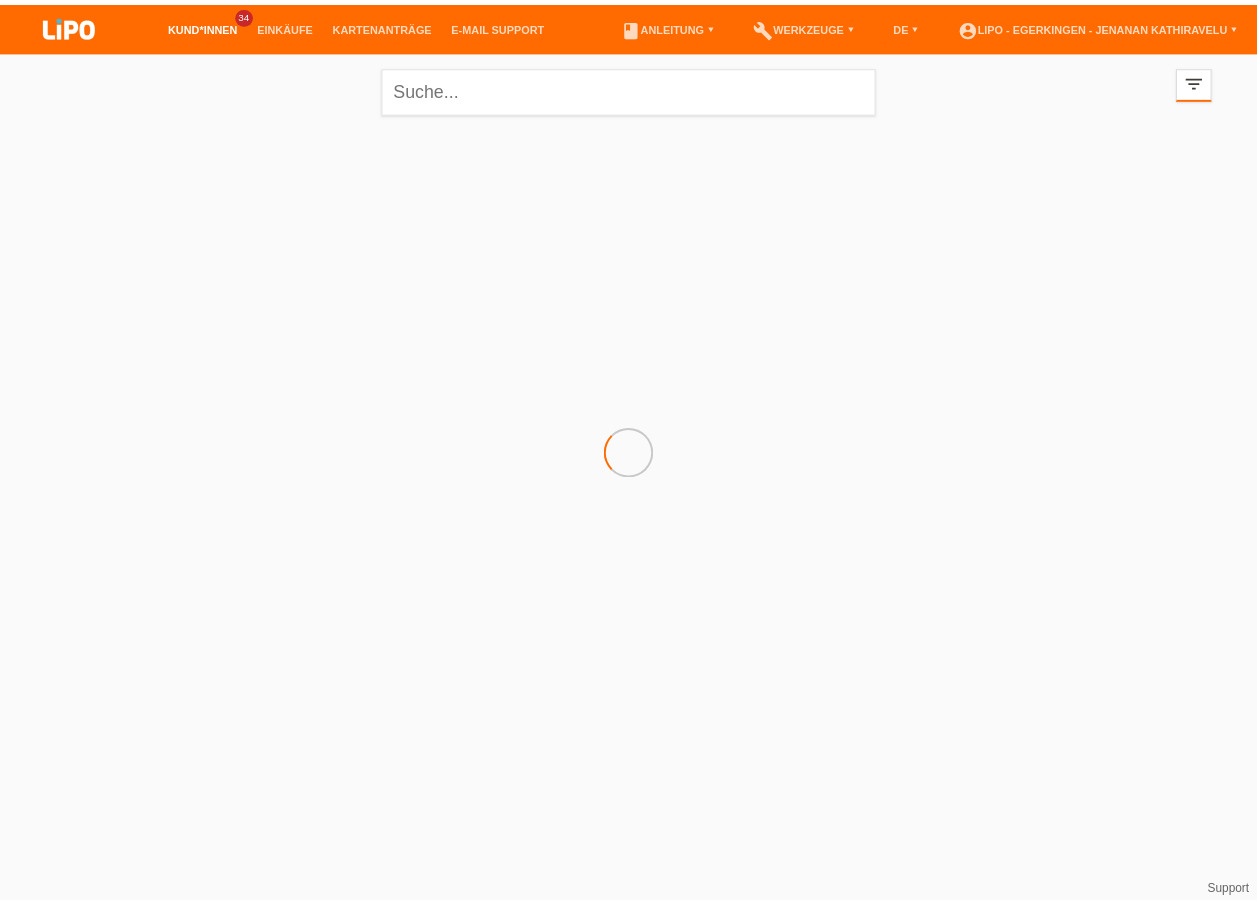 scroll, scrollTop: 0, scrollLeft: 0, axis: both 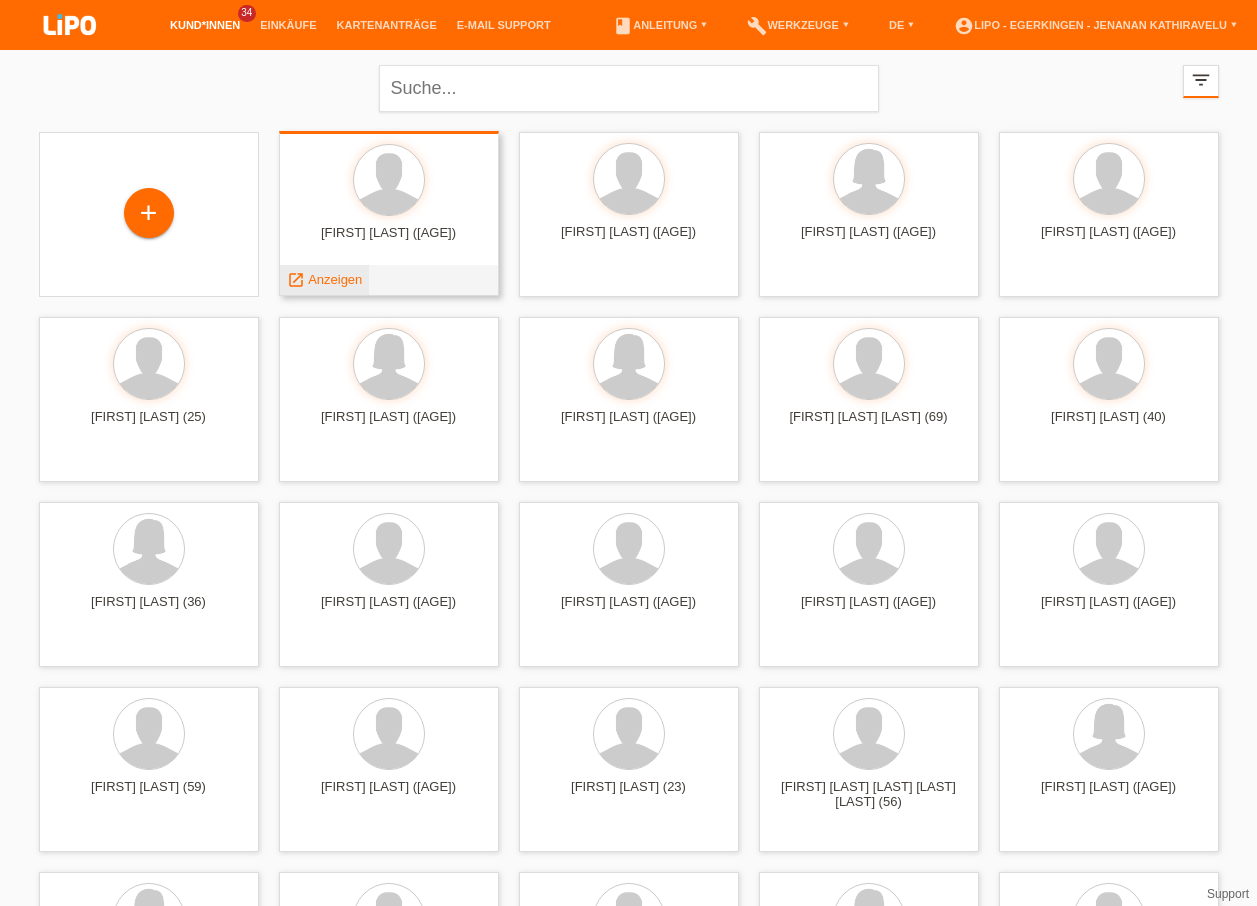 click on "Anzeigen" at bounding box center [335, 279] 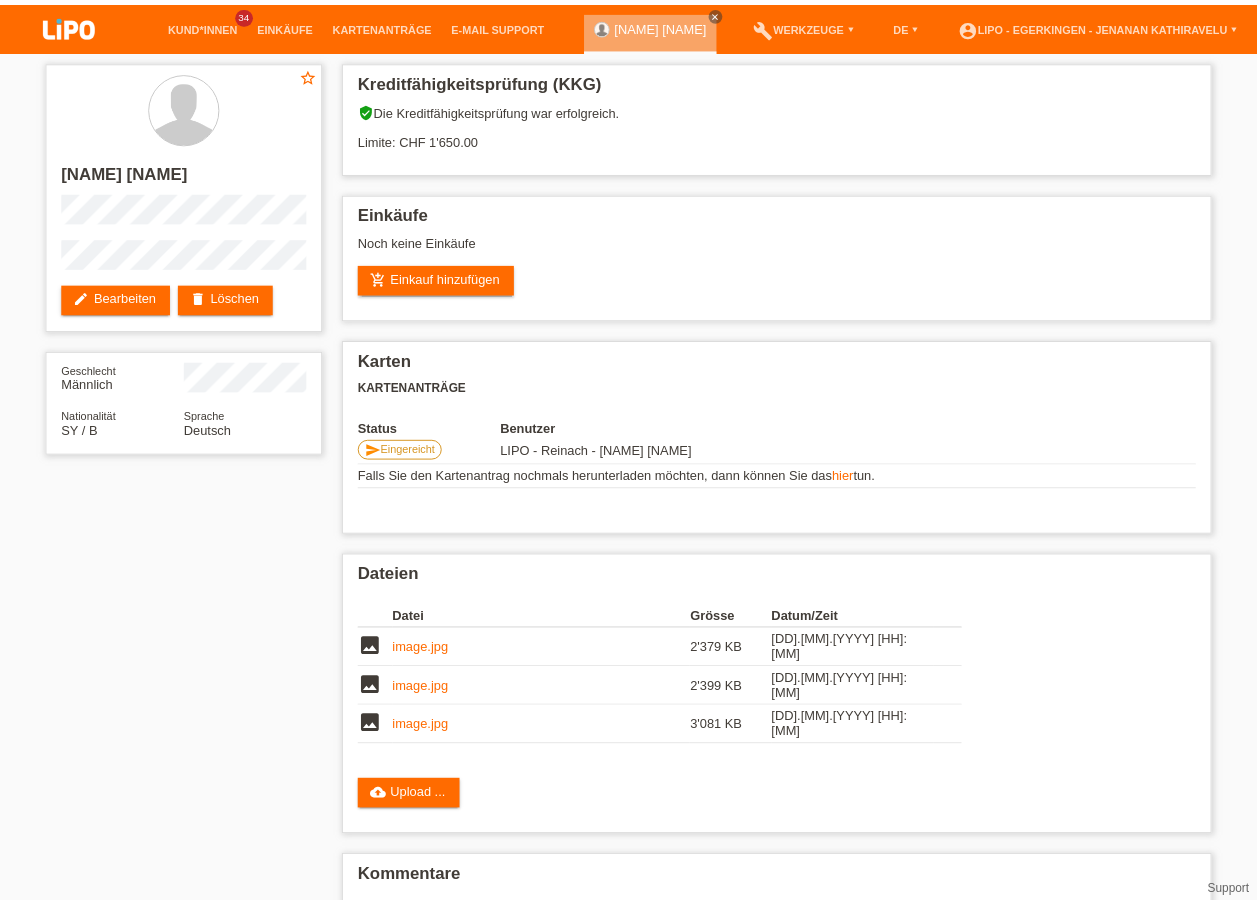 scroll, scrollTop: 0, scrollLeft: 0, axis: both 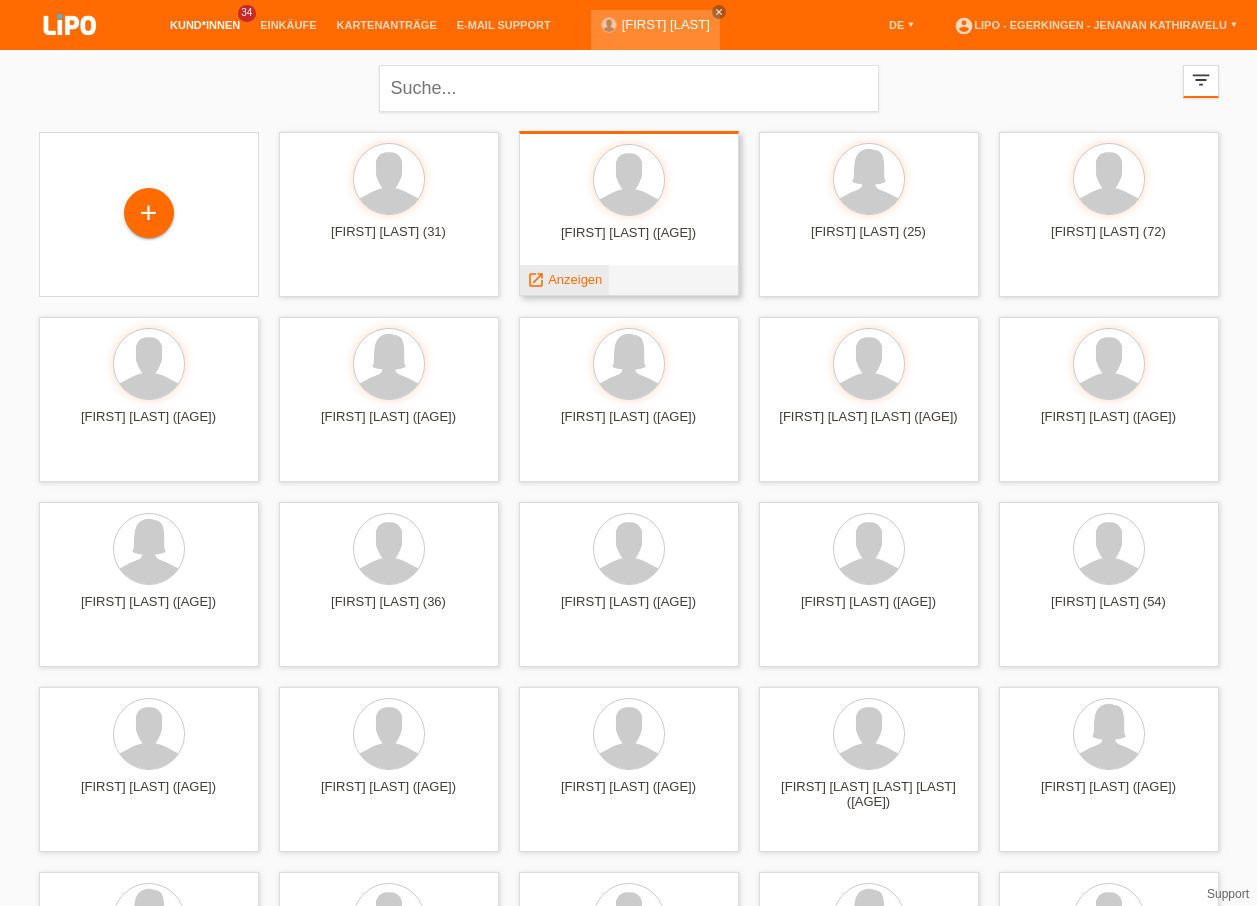 click on "Anzeigen" at bounding box center (575, 279) 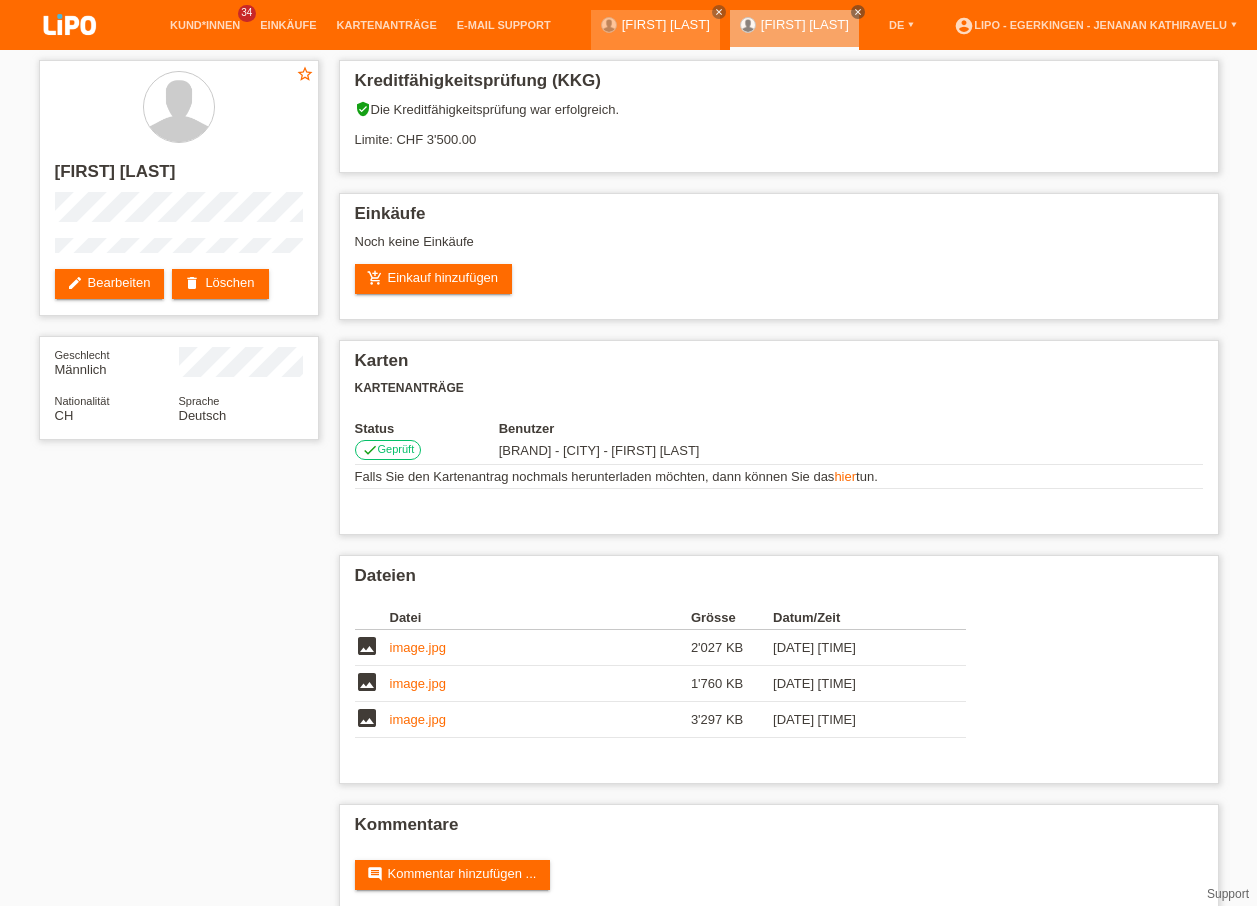 scroll, scrollTop: 0, scrollLeft: 0, axis: both 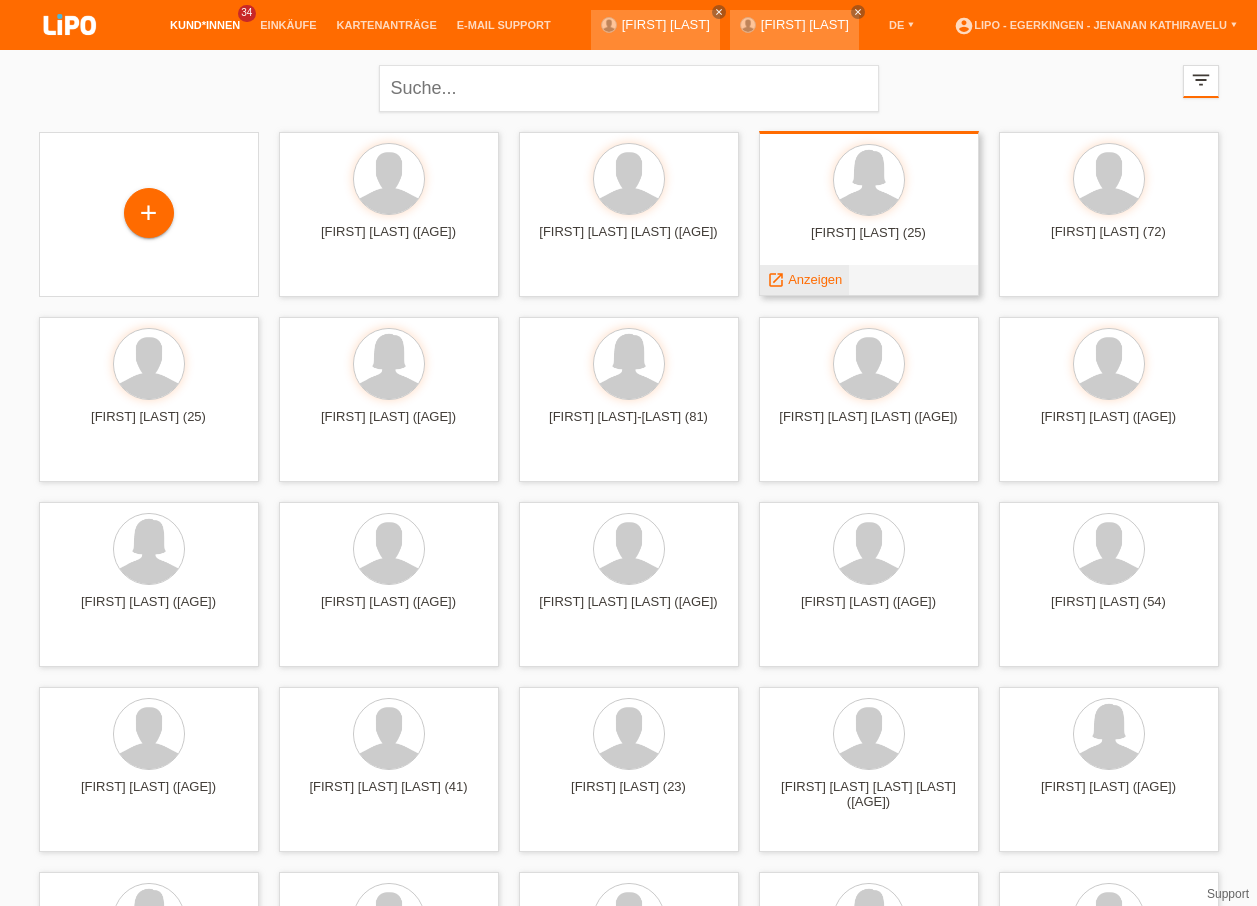 click on "launch   Anzeigen" at bounding box center [805, 280] 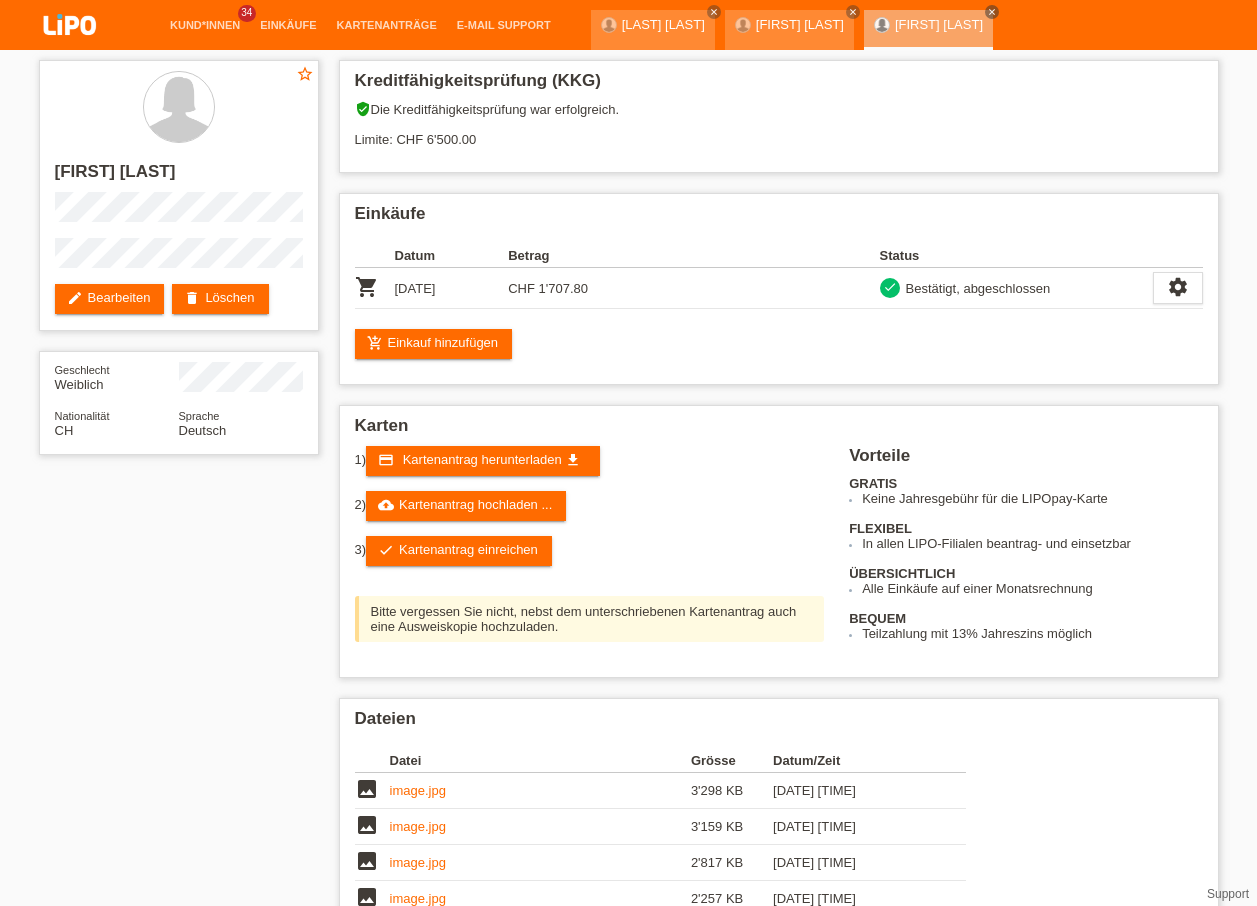 scroll, scrollTop: 0, scrollLeft: 0, axis: both 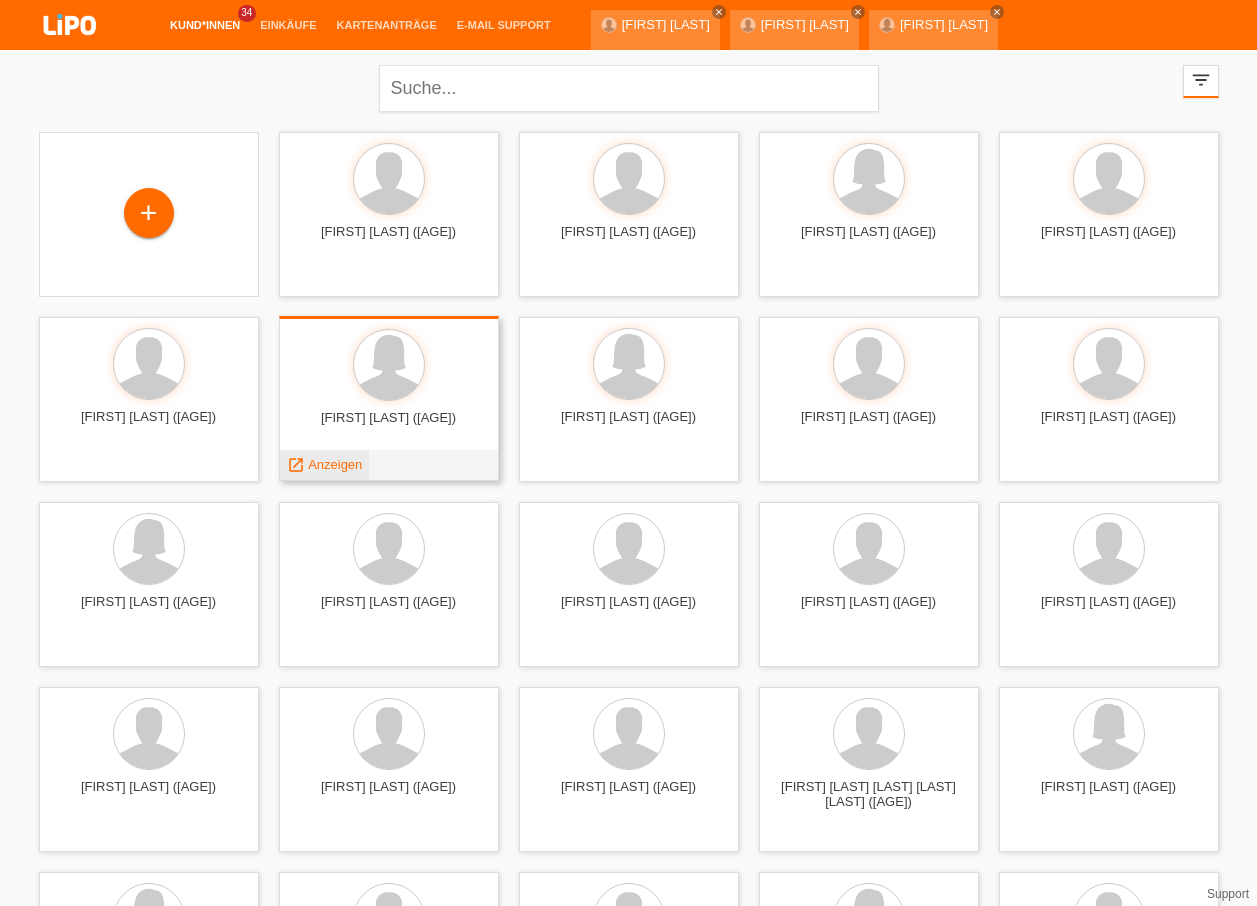 click on "Anzeigen" at bounding box center [335, 464] 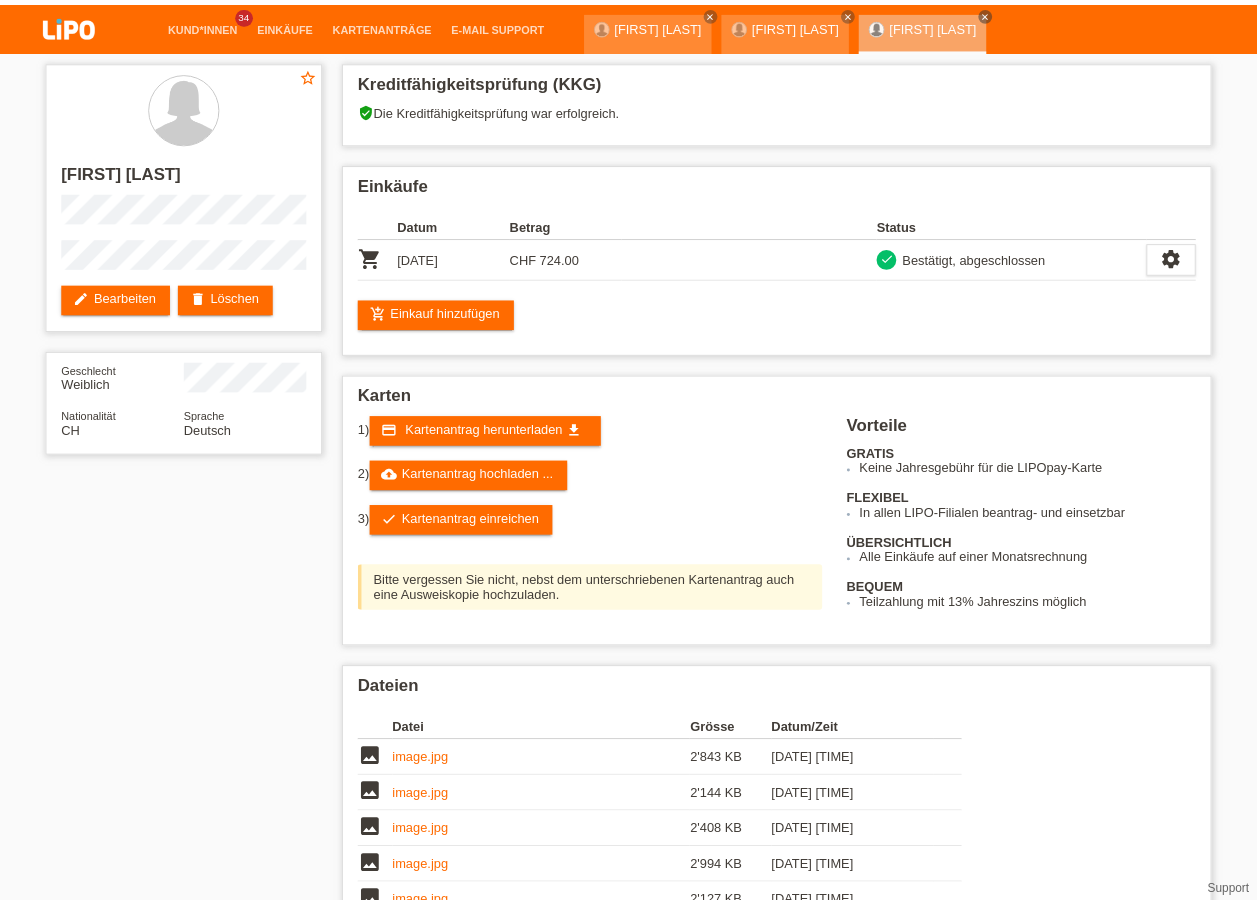 scroll, scrollTop: 0, scrollLeft: 0, axis: both 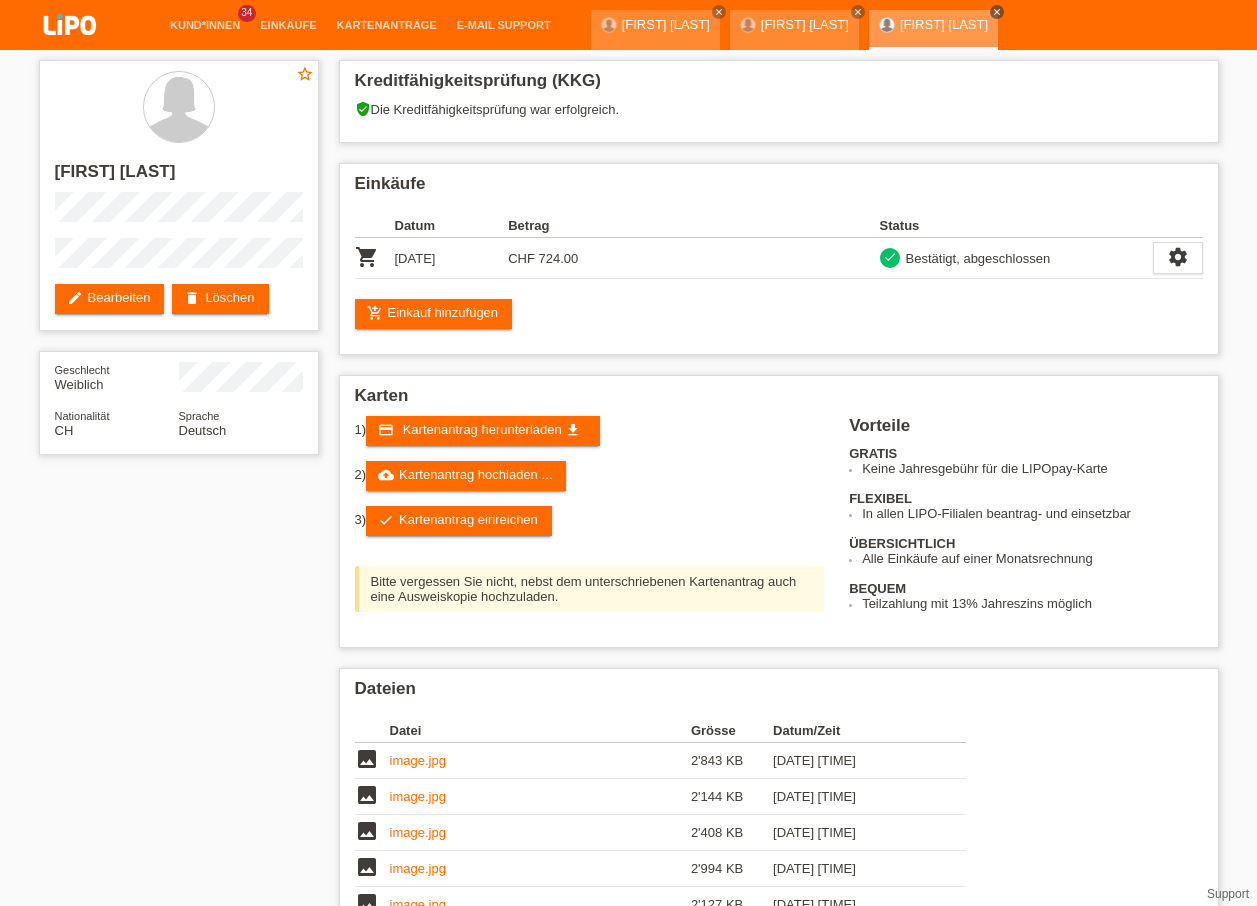 click on "close" at bounding box center (997, 12) 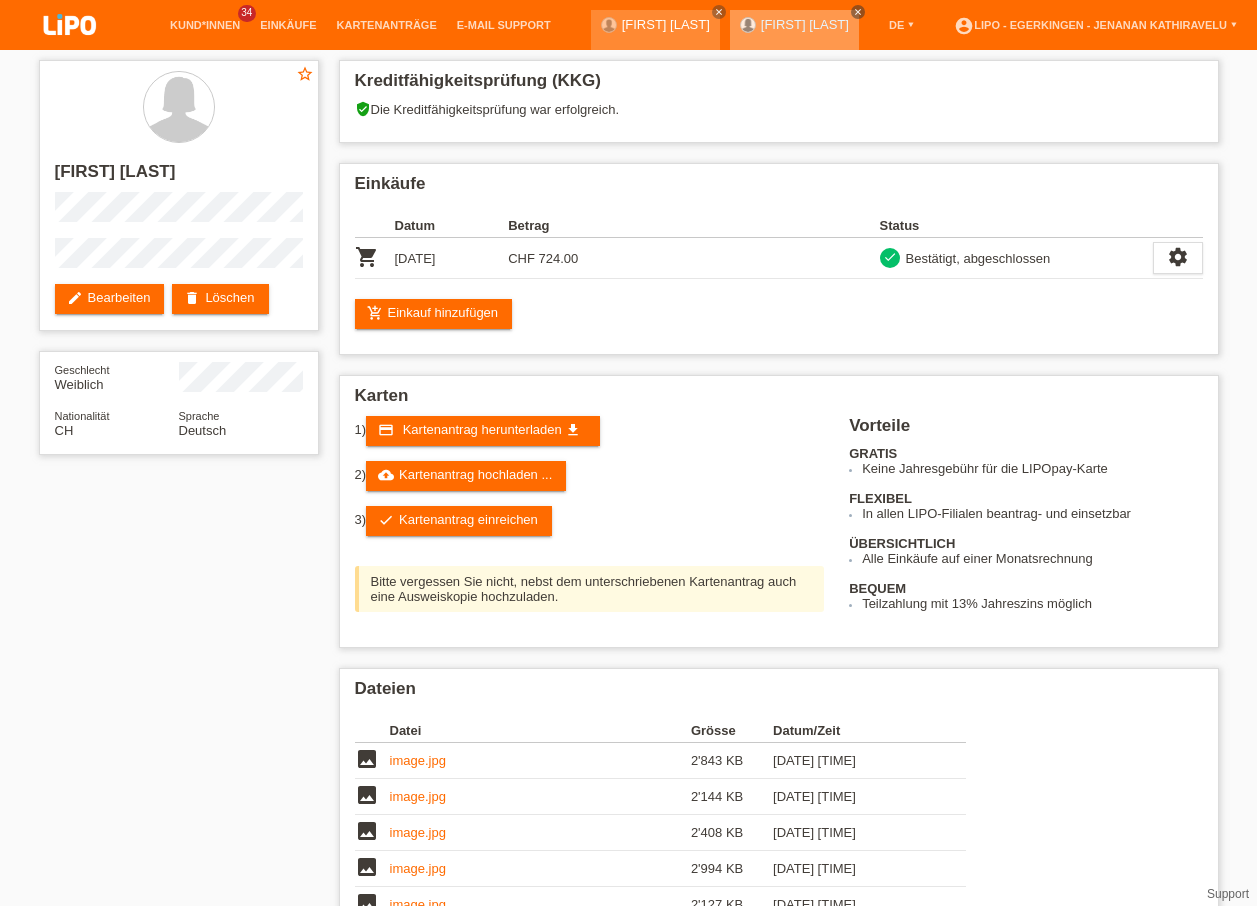 click on "close" at bounding box center (858, 12) 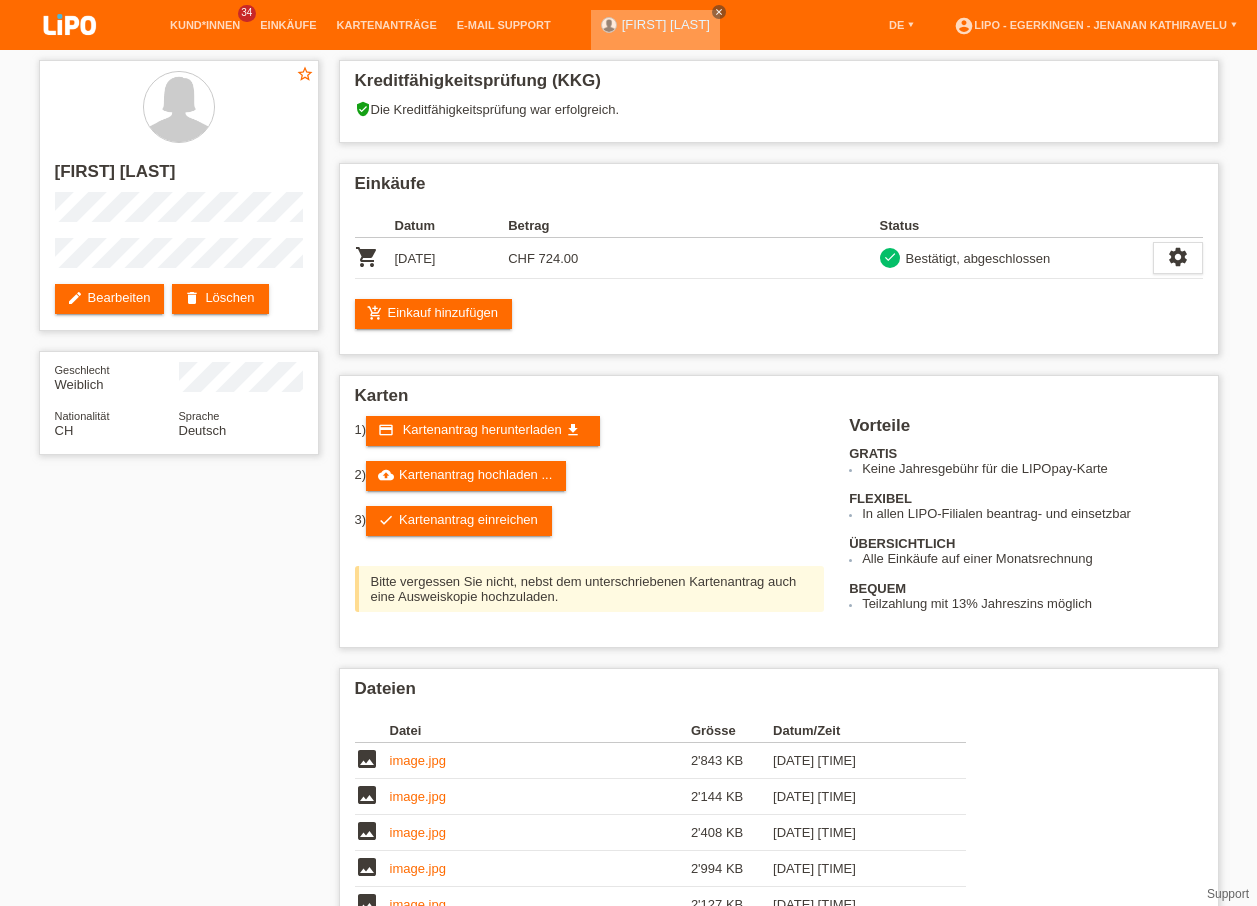 click on "close" at bounding box center [719, 12] 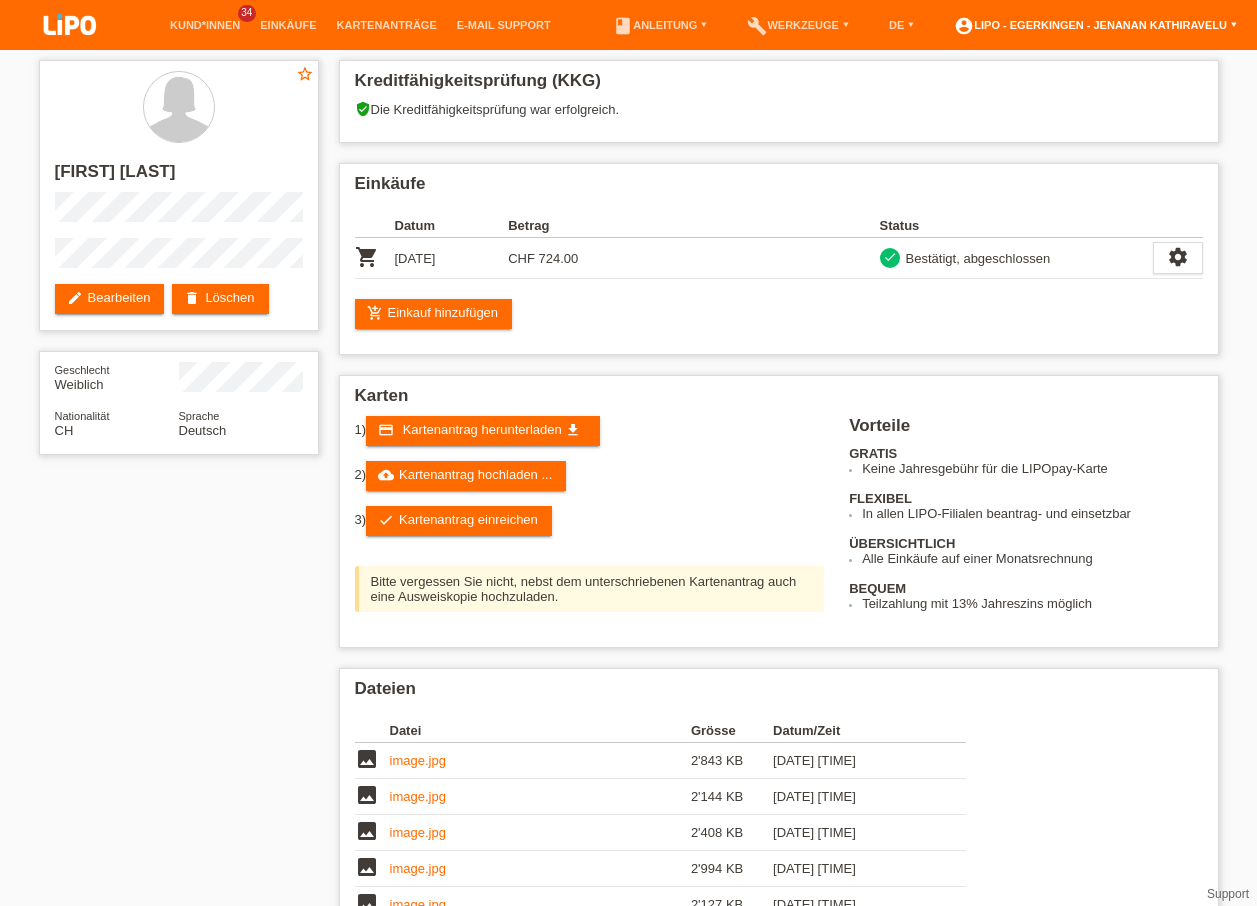 click on "account_circle [BRAND] - [CITY] - [FIRST] [LAST] ▾" at bounding box center (1095, 25) 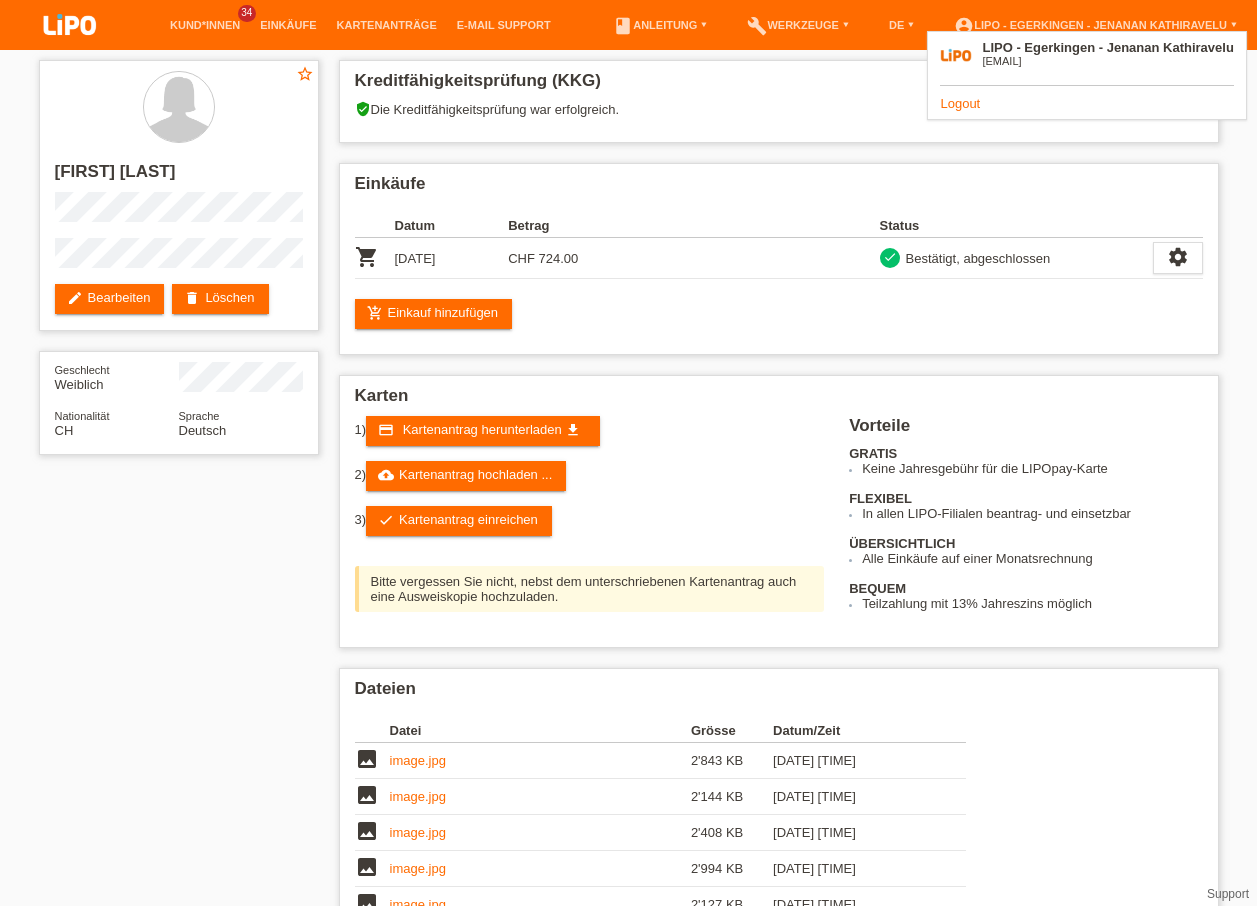click on "Logout" at bounding box center (960, 103) 